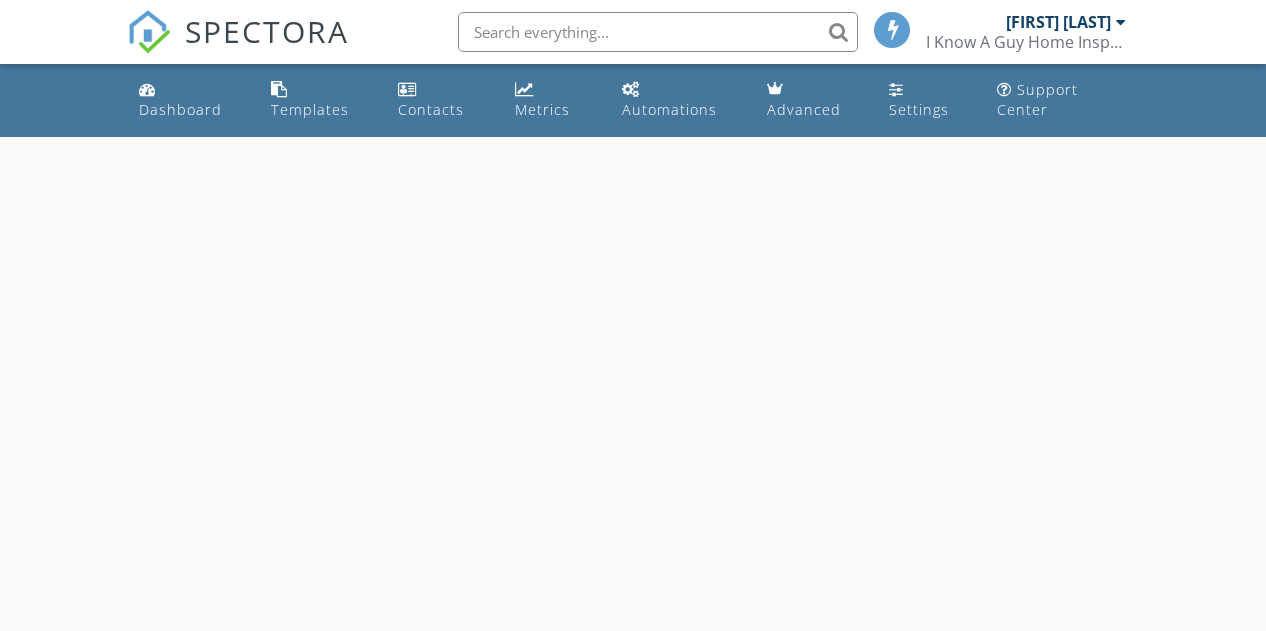 scroll, scrollTop: 0, scrollLeft: 0, axis: both 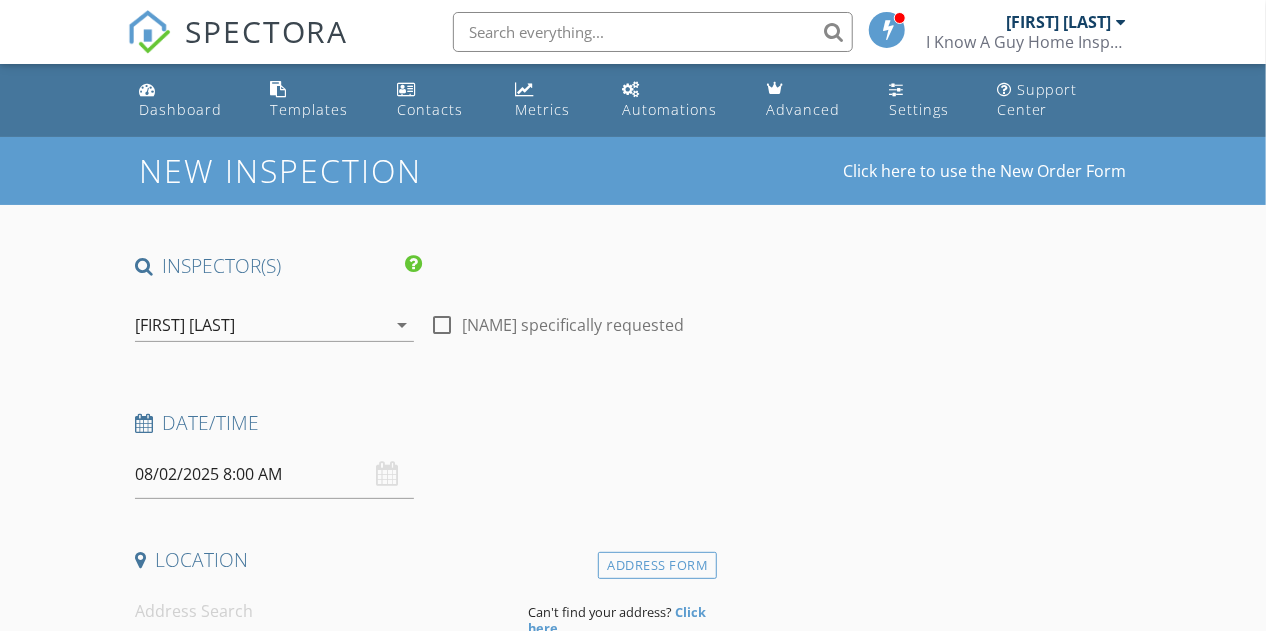 click on "08/02/2025 8:00 AM" at bounding box center [274, 474] 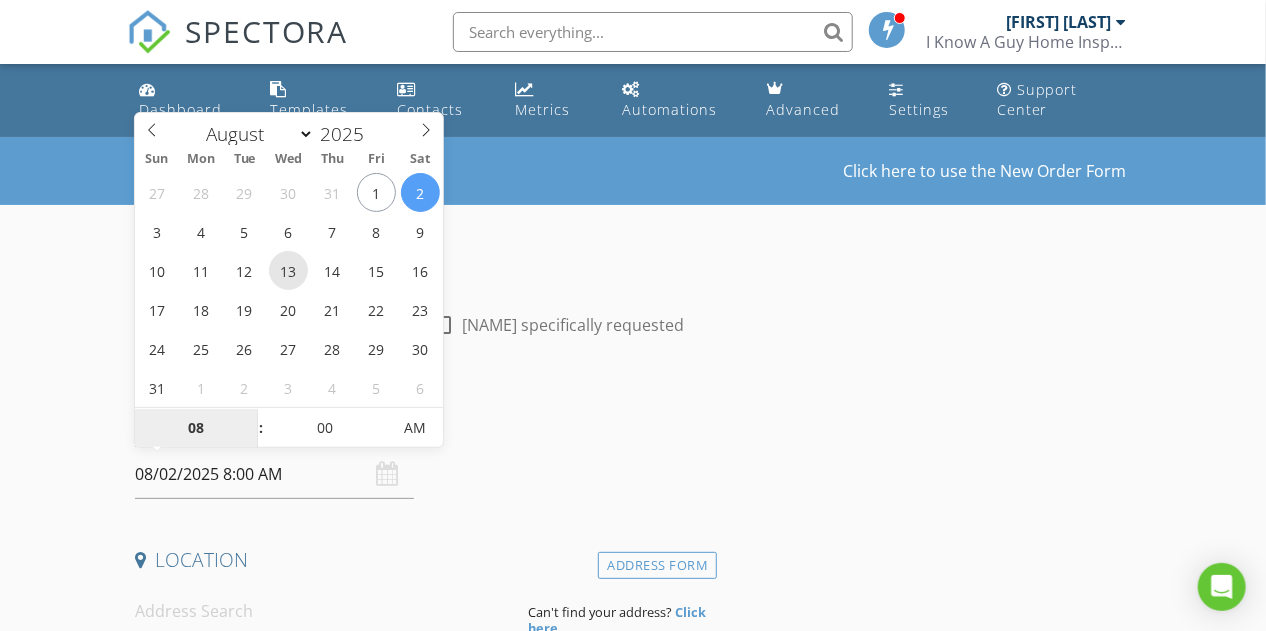 type on "08/13/2025 8:00 AM" 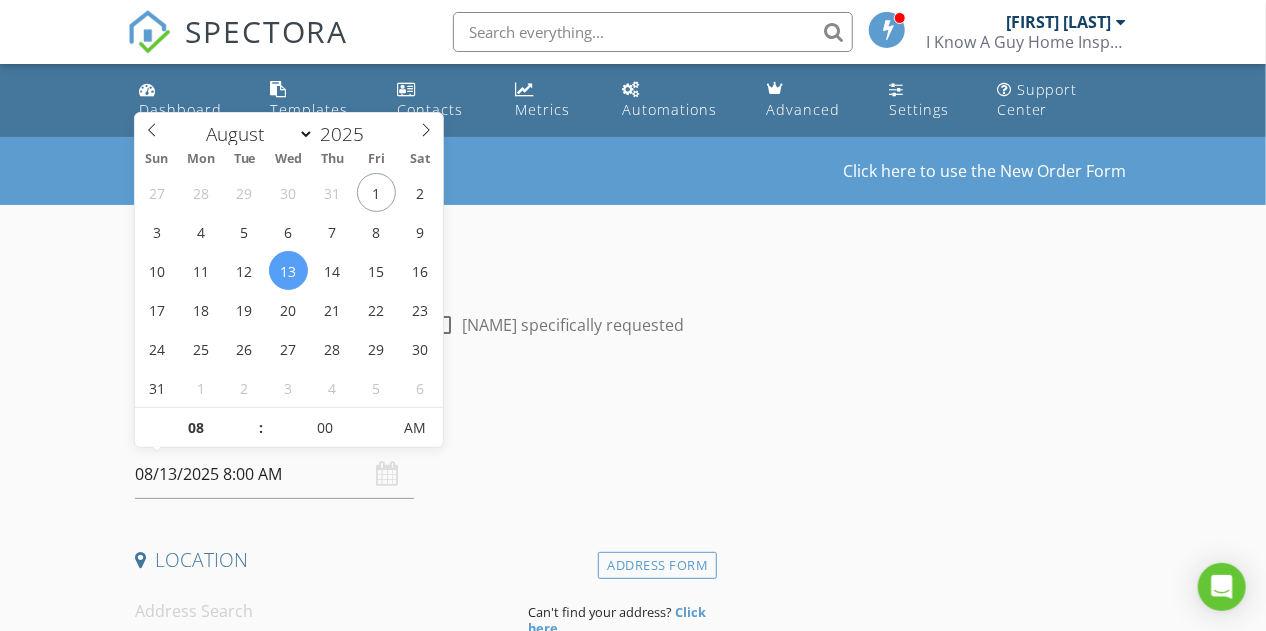 click on "INSPECTOR(S)
check_box   Mark Wester   PRIMARY   Mark Wester arrow_drop_down   check_box_outline_blank Mark Wester specifically requested
Date/Time
08/13/2025 8:00 AM
Location
Address Form       Can't find your address?   Click here.
client
check_box Enable Client CC email for this inspection   Client Search     check_box_outline_blank Client is a Company/Organization     First Name   Last Name   Email   CC Email   Phone           Notes   Private Notes
ADD ADDITIONAL client
SERVICES
arrow_drop_down     Select Discount Code arrow_drop_down    Charges       TOTAL   $0.00    Duration    No services with durations selected      Templates    No templates selected    Agreements    No agreements selected
Manual Edit
FEES" at bounding box center (633, 1687) 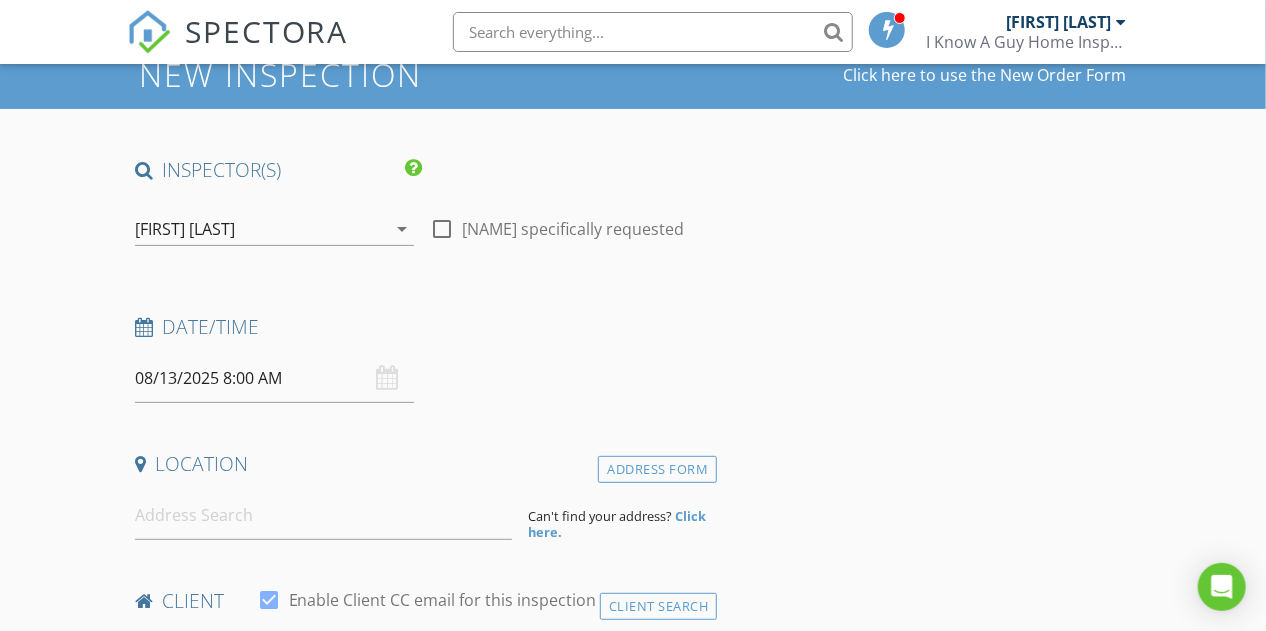 scroll, scrollTop: 142, scrollLeft: 0, axis: vertical 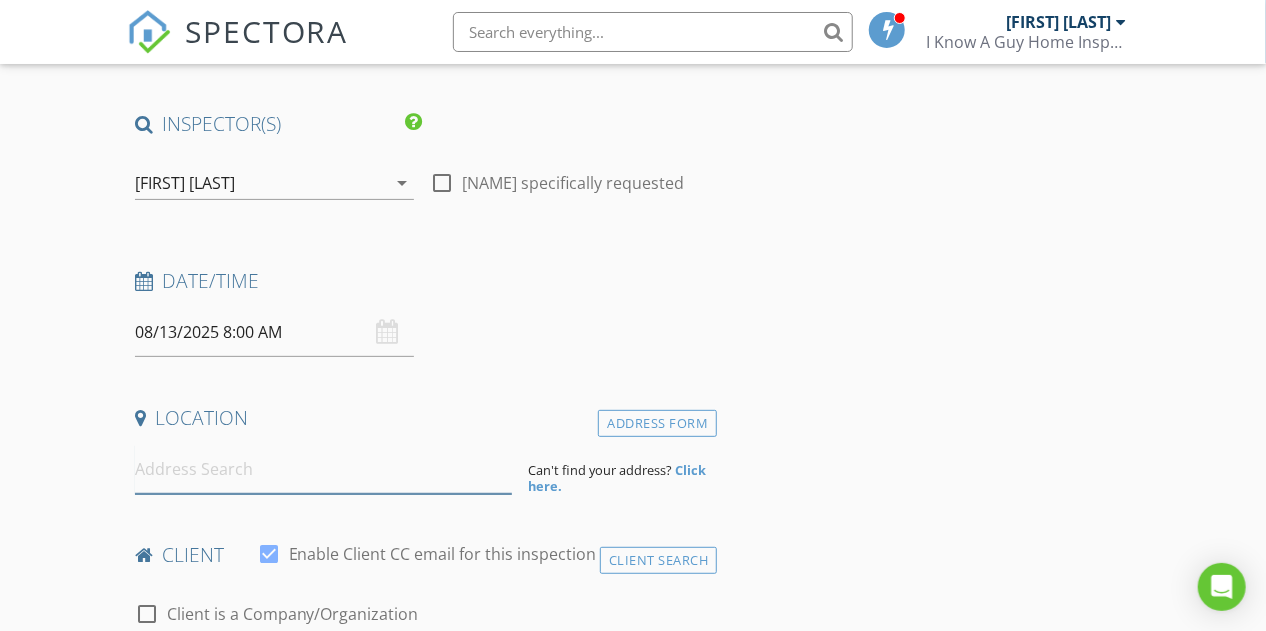 click at bounding box center (324, 469) 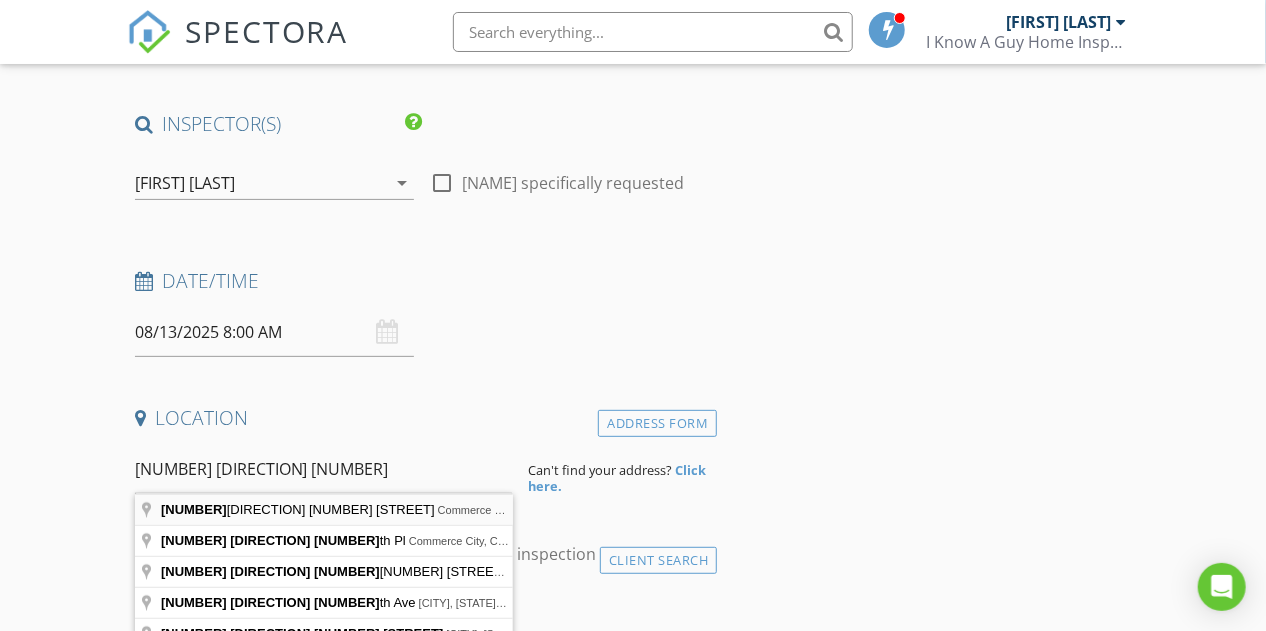 type on "12246 E 100th Ave, Commerce City, CO, USA" 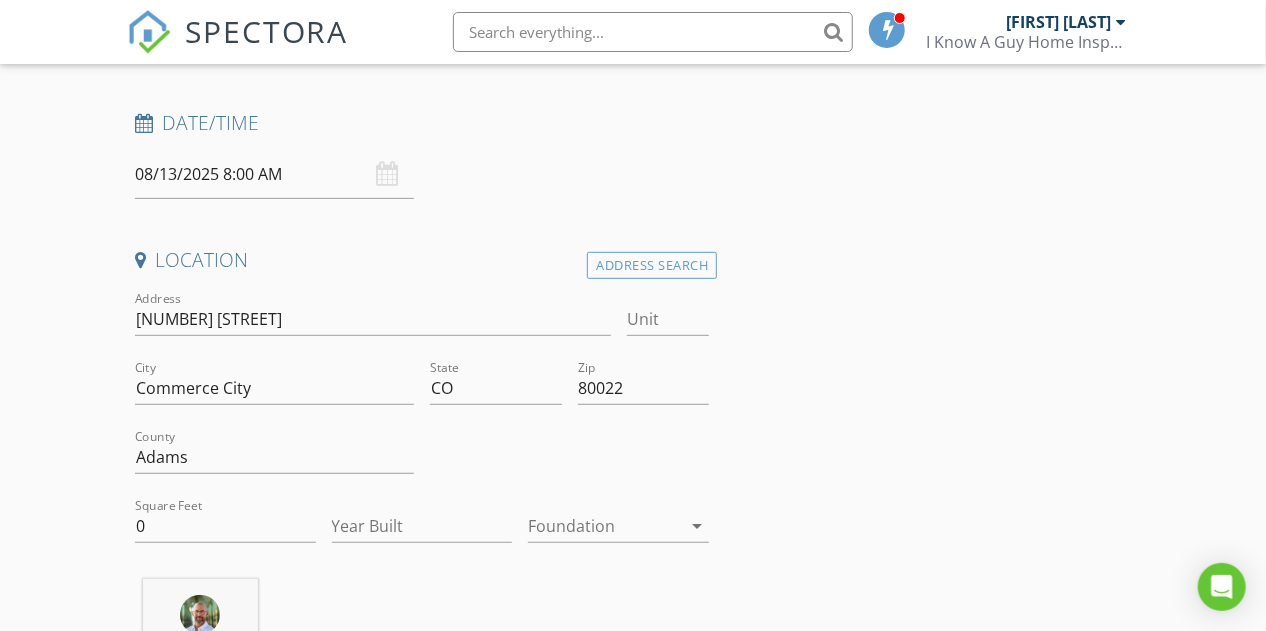 scroll, scrollTop: 385, scrollLeft: 0, axis: vertical 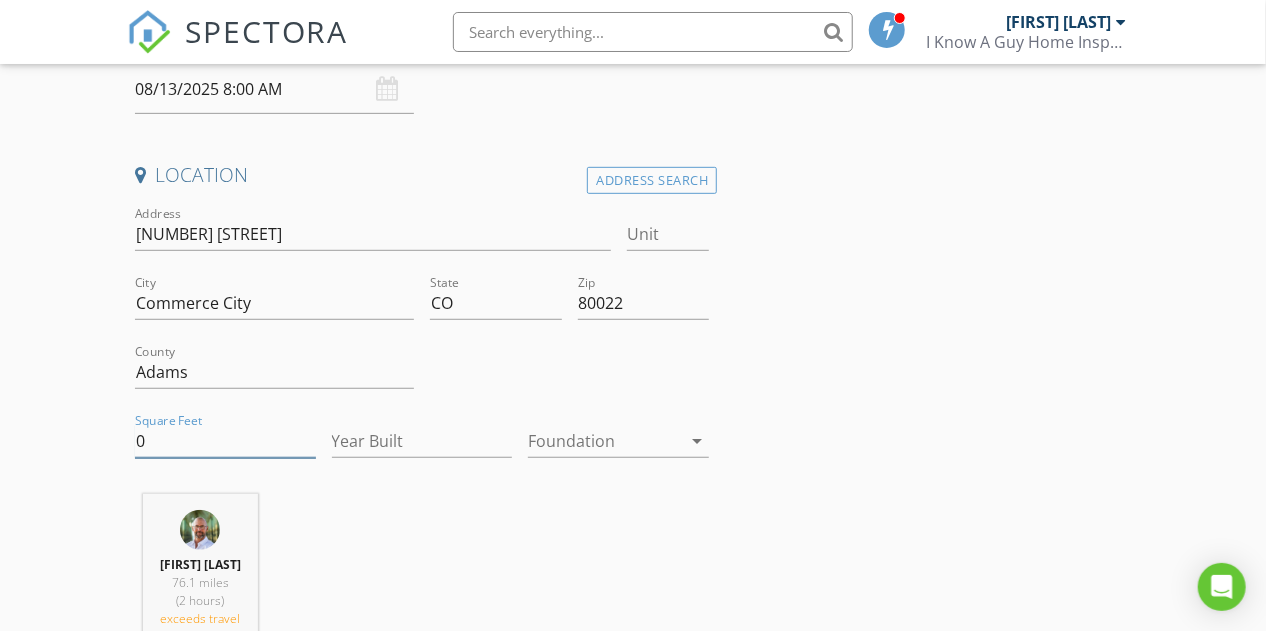 click on "0" at bounding box center (225, 441) 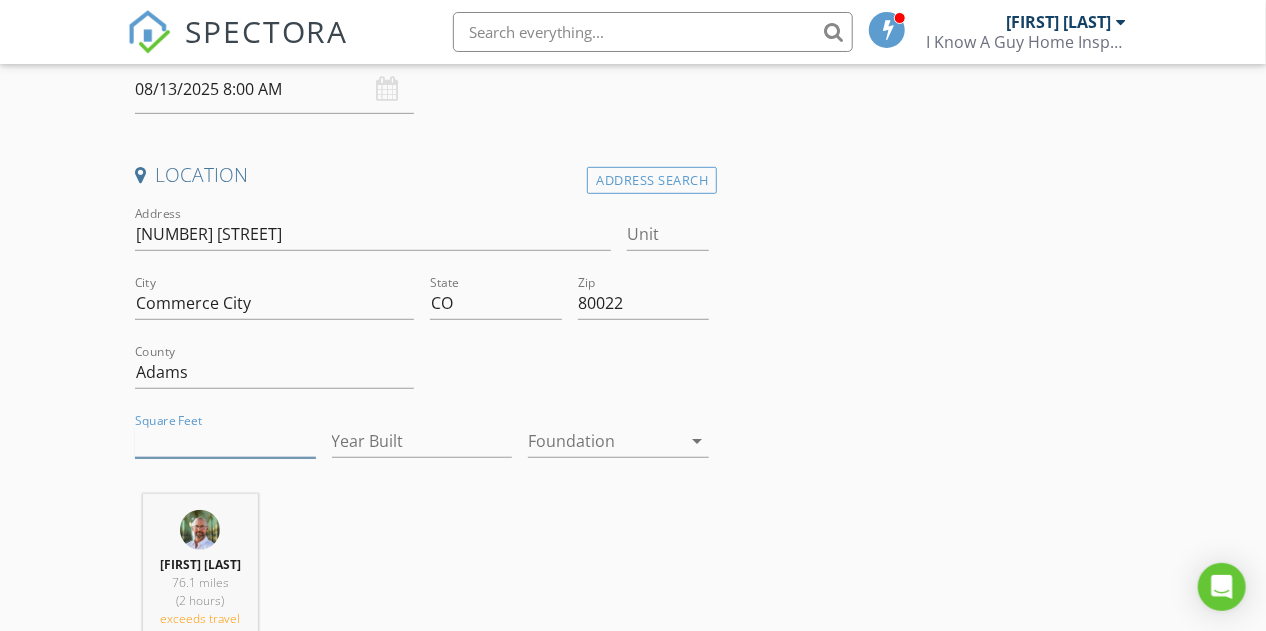 click on "Square Feet" at bounding box center [225, 441] 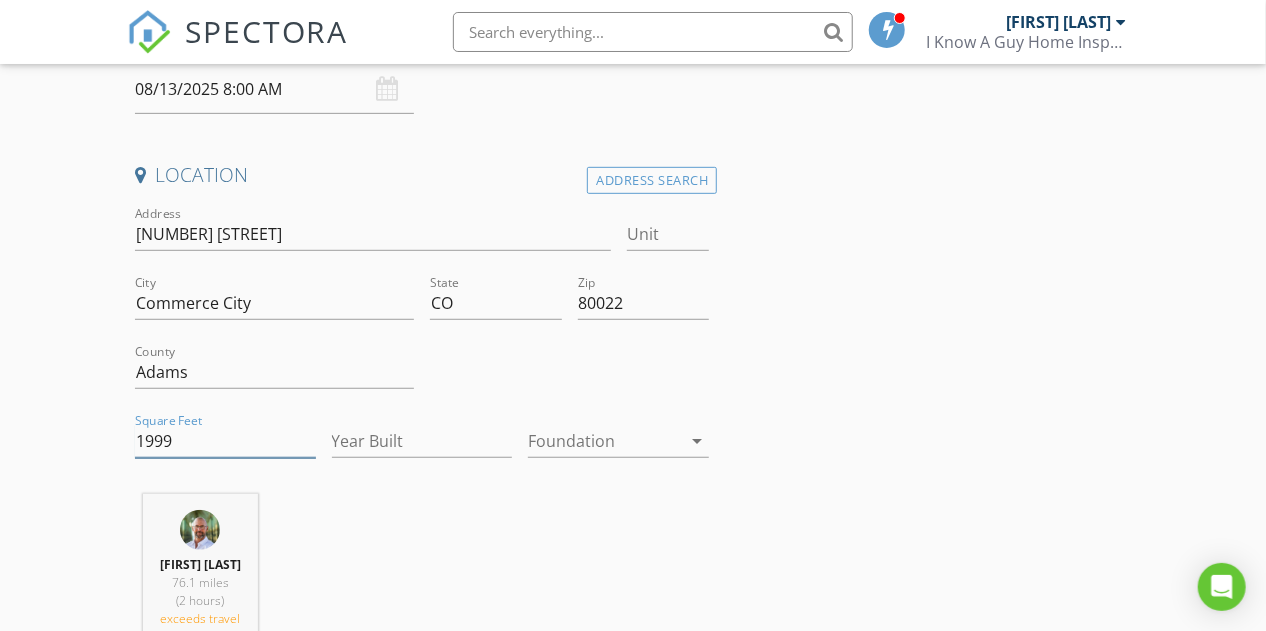 type on "1999" 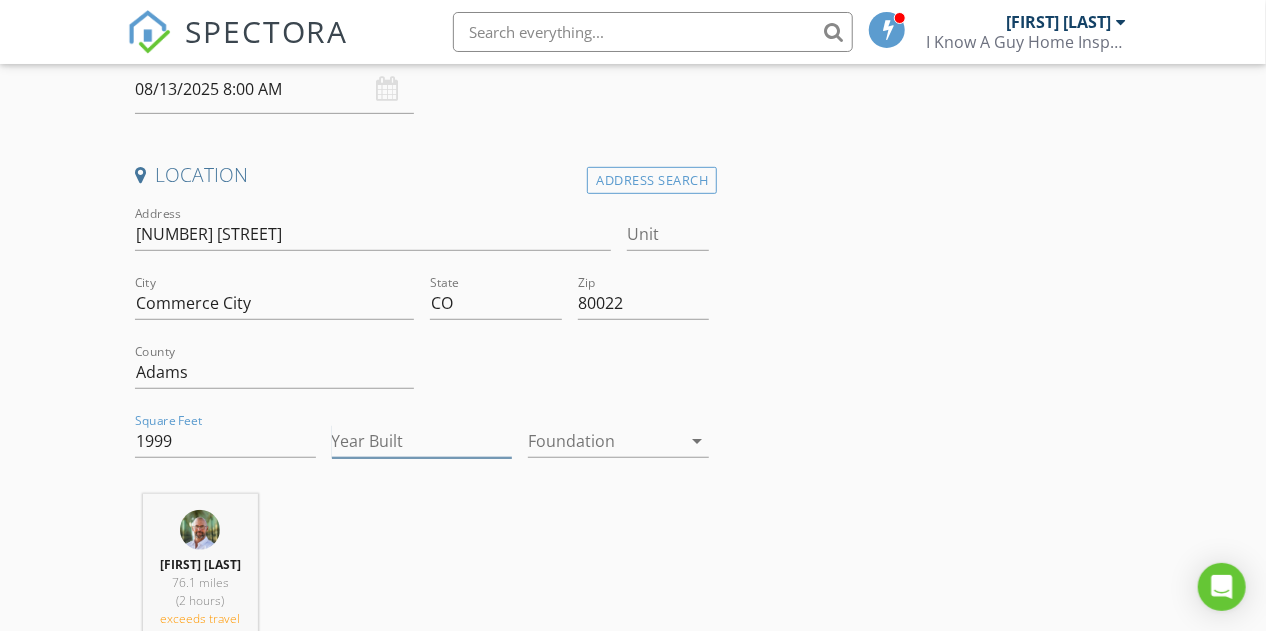 click on "Year Built" at bounding box center [422, 441] 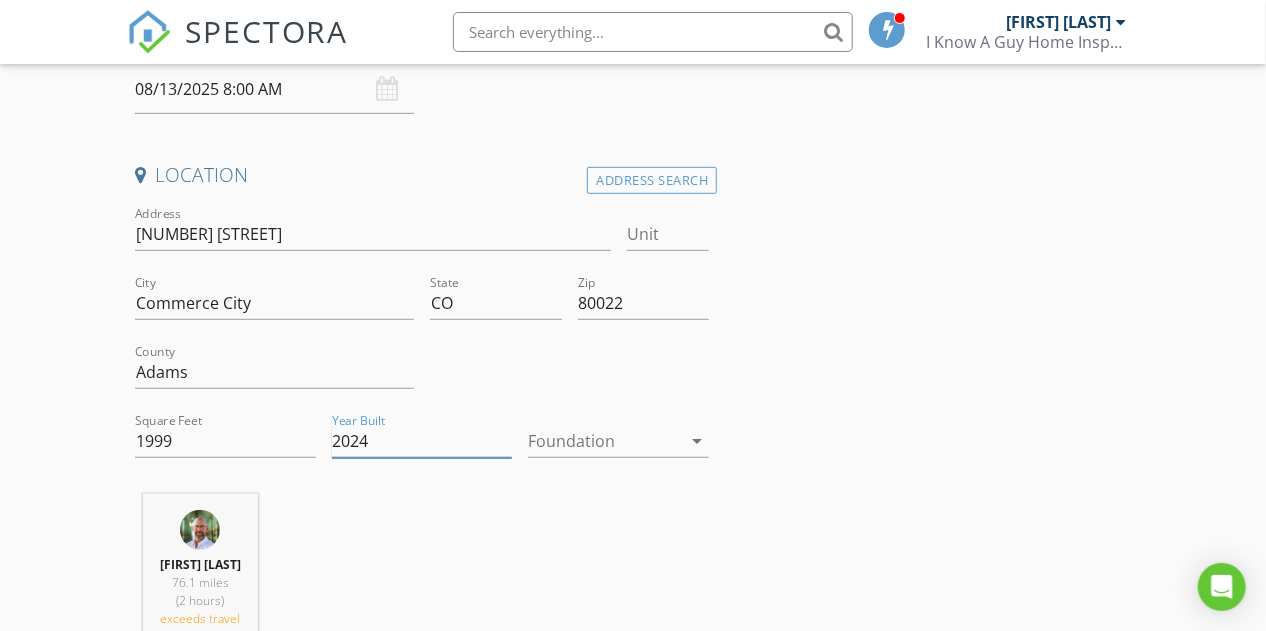 type on "2024" 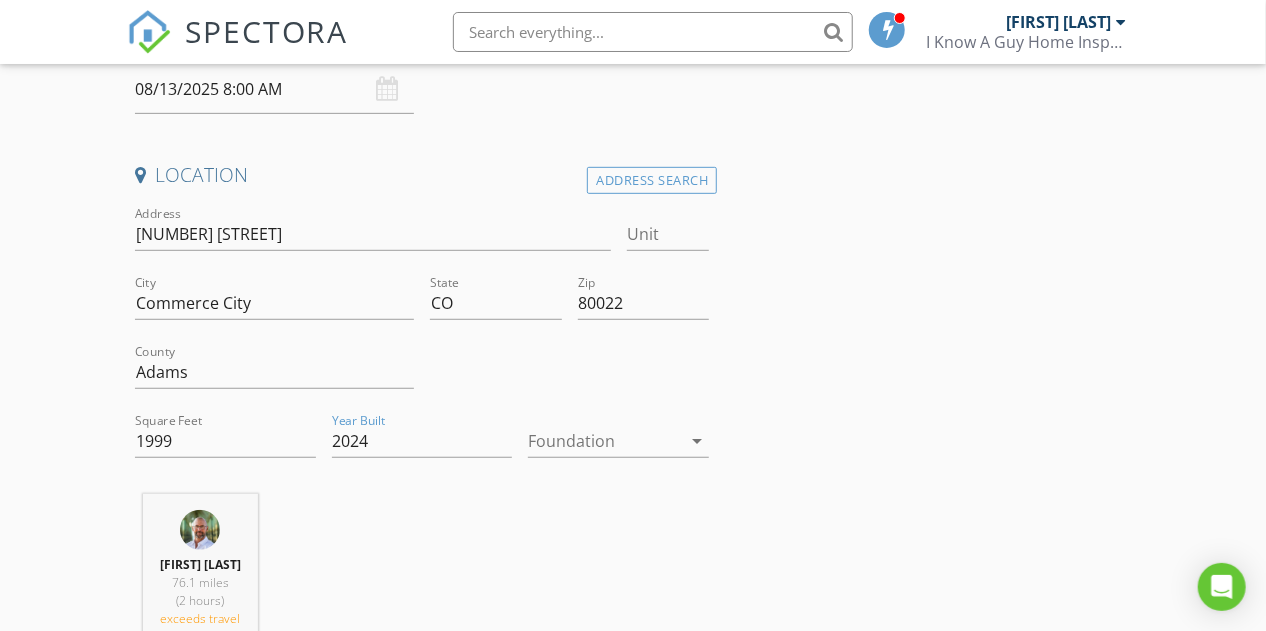 click at bounding box center (604, 441) 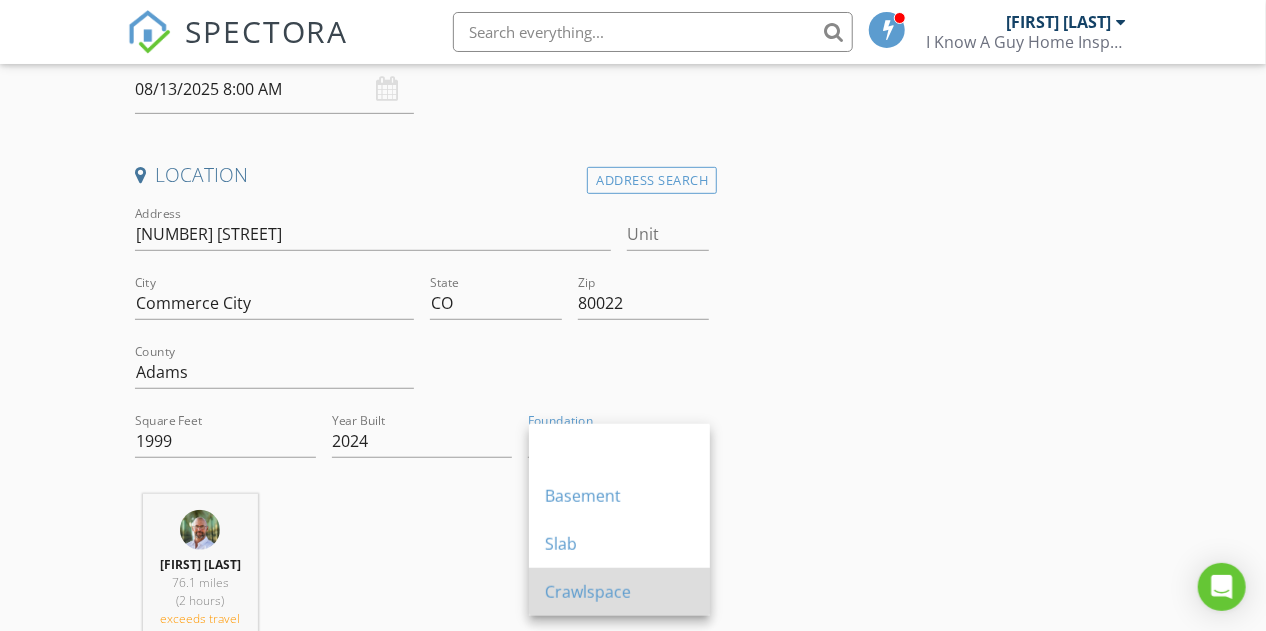click on "Crawlspace" at bounding box center (619, 592) 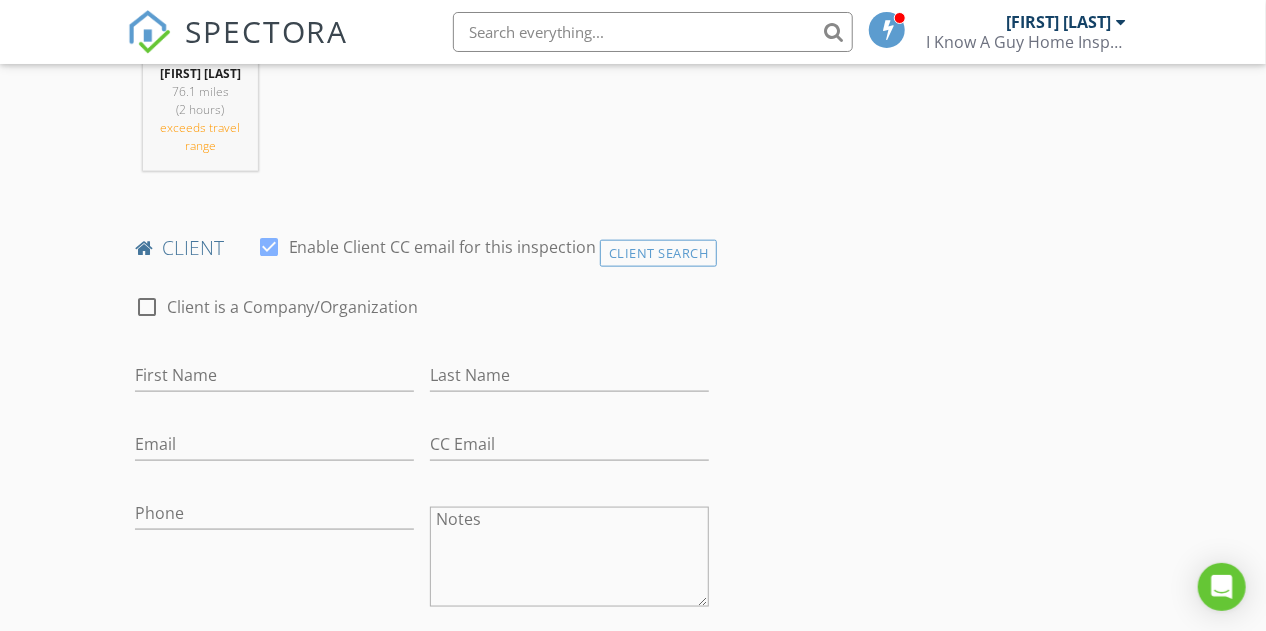 scroll, scrollTop: 885, scrollLeft: 0, axis: vertical 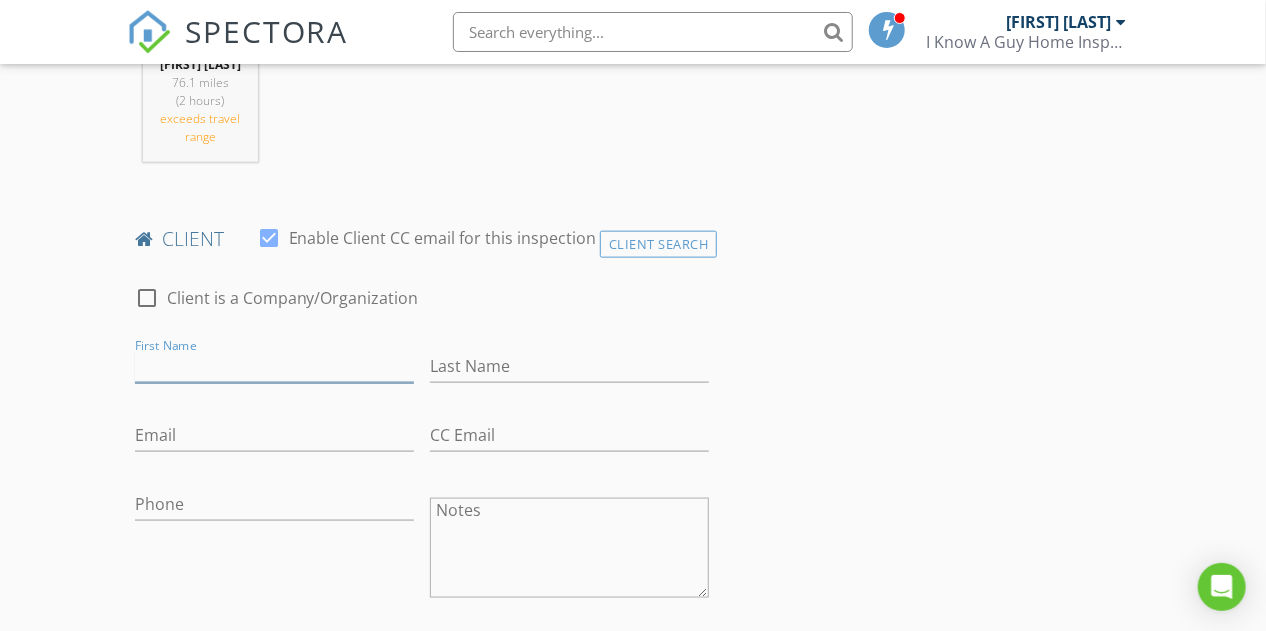 click on "First Name" at bounding box center (274, 366) 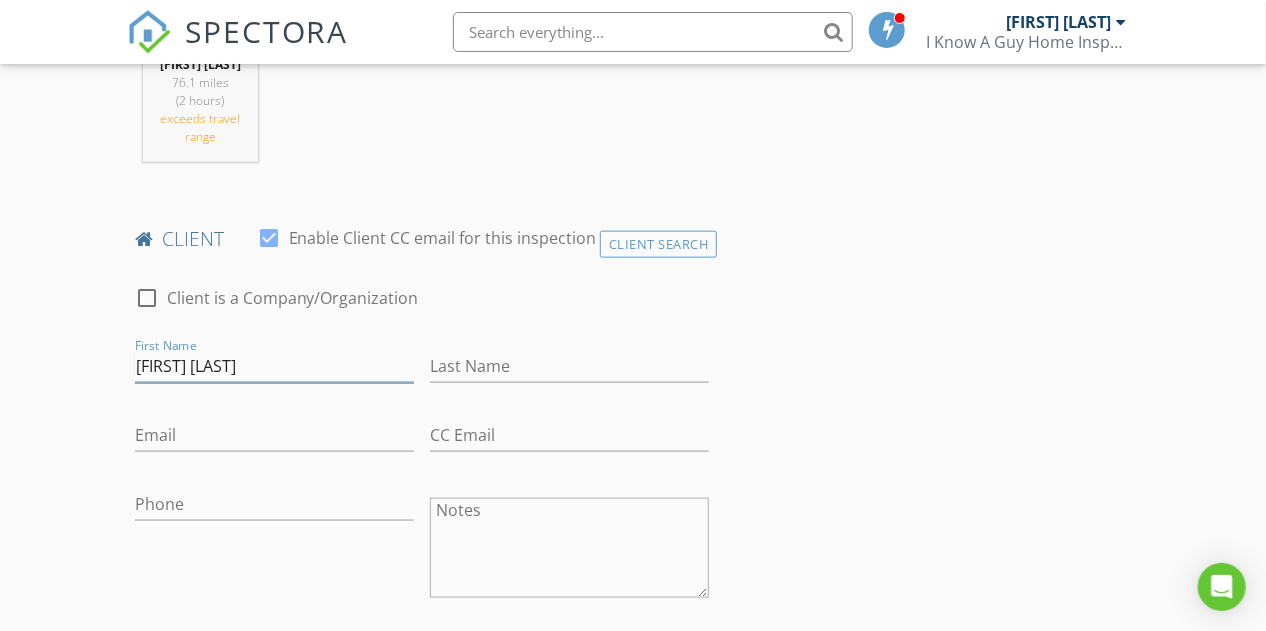 type on "[FIRST] [LAST]" 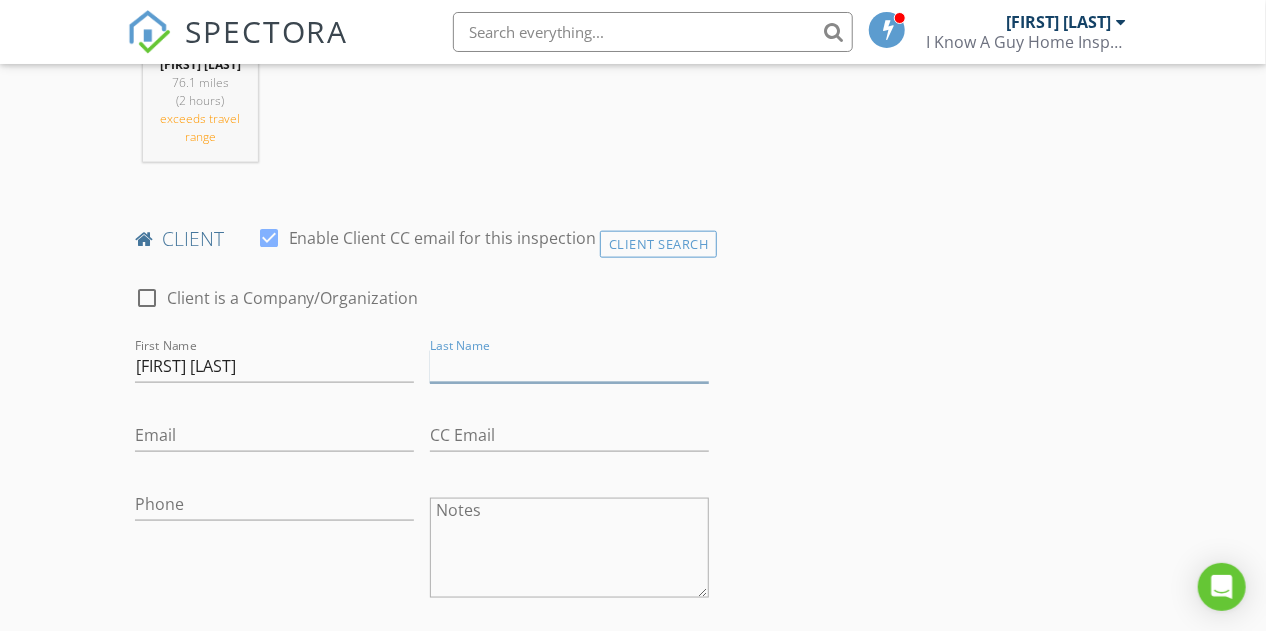 click on "Last Name" at bounding box center (569, 366) 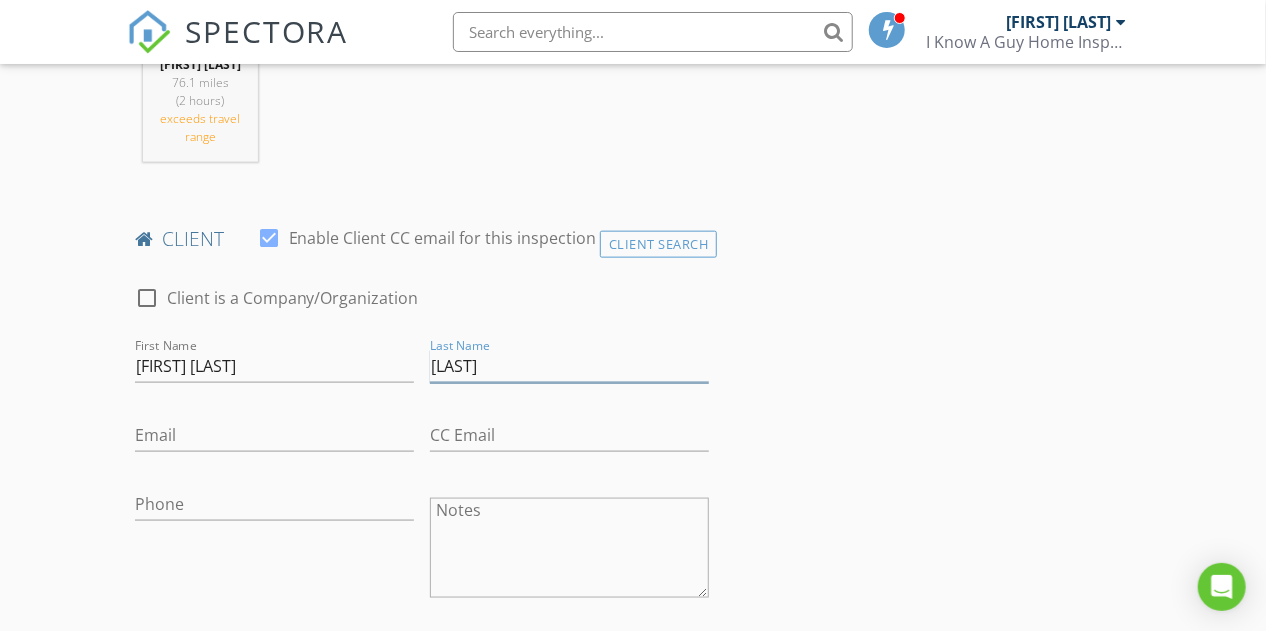 type on "[LAST]" 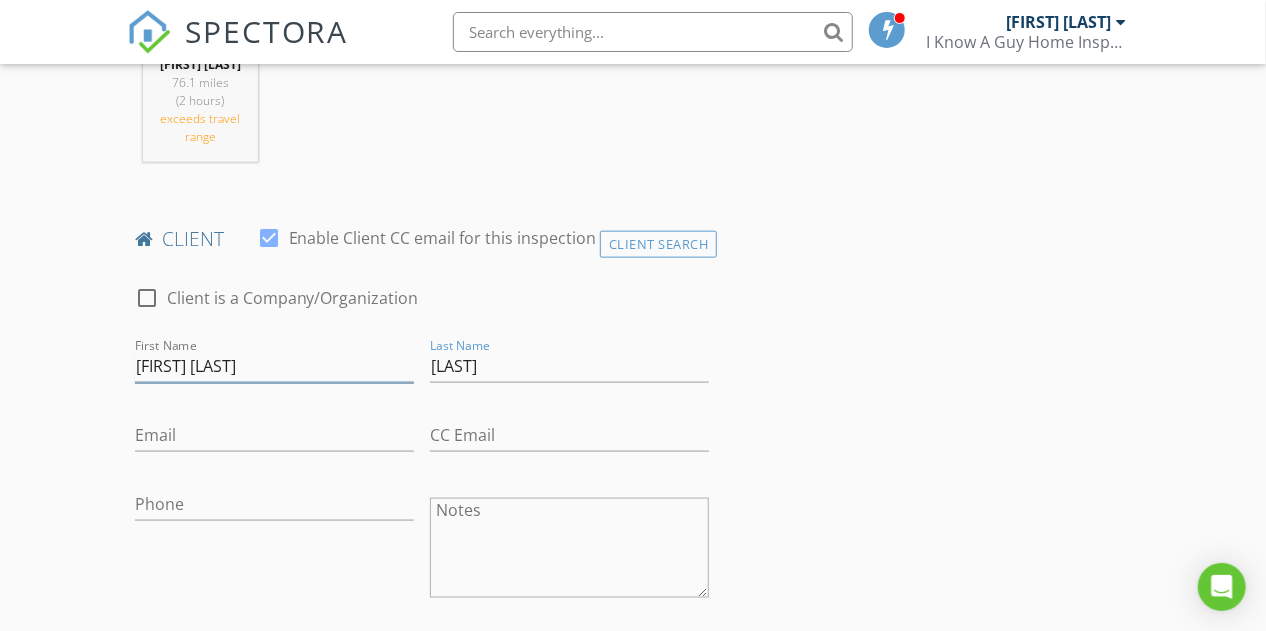 click on "[FIRST] [LAST]" at bounding box center (274, 366) 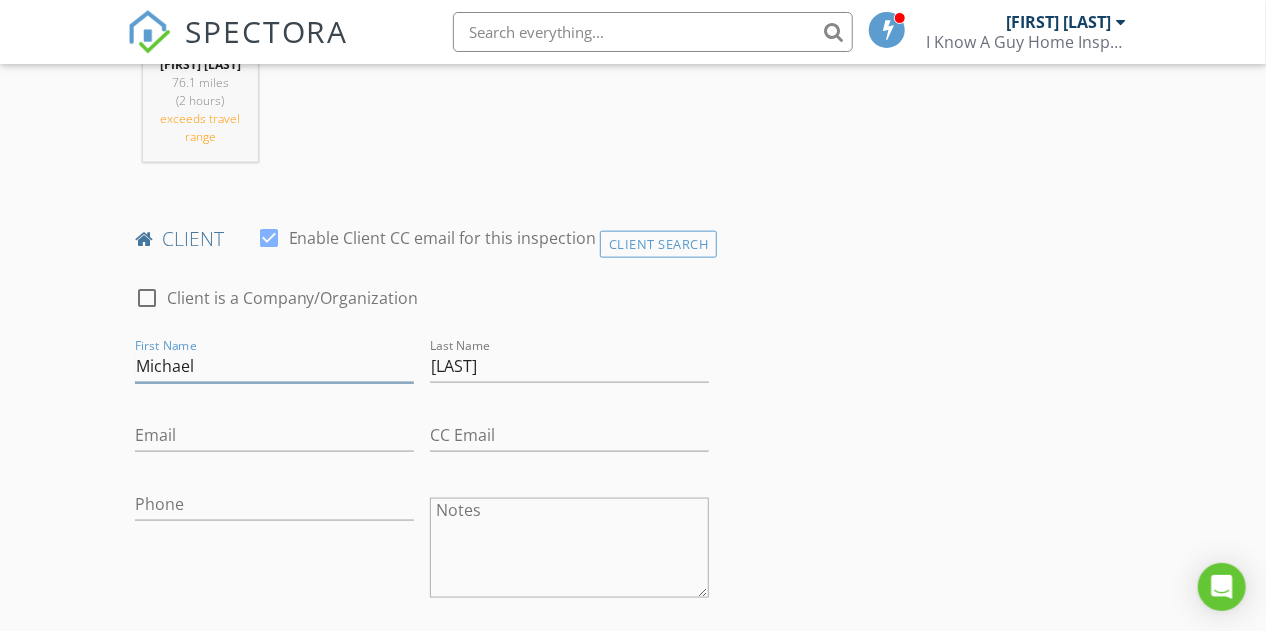 type on "Michael" 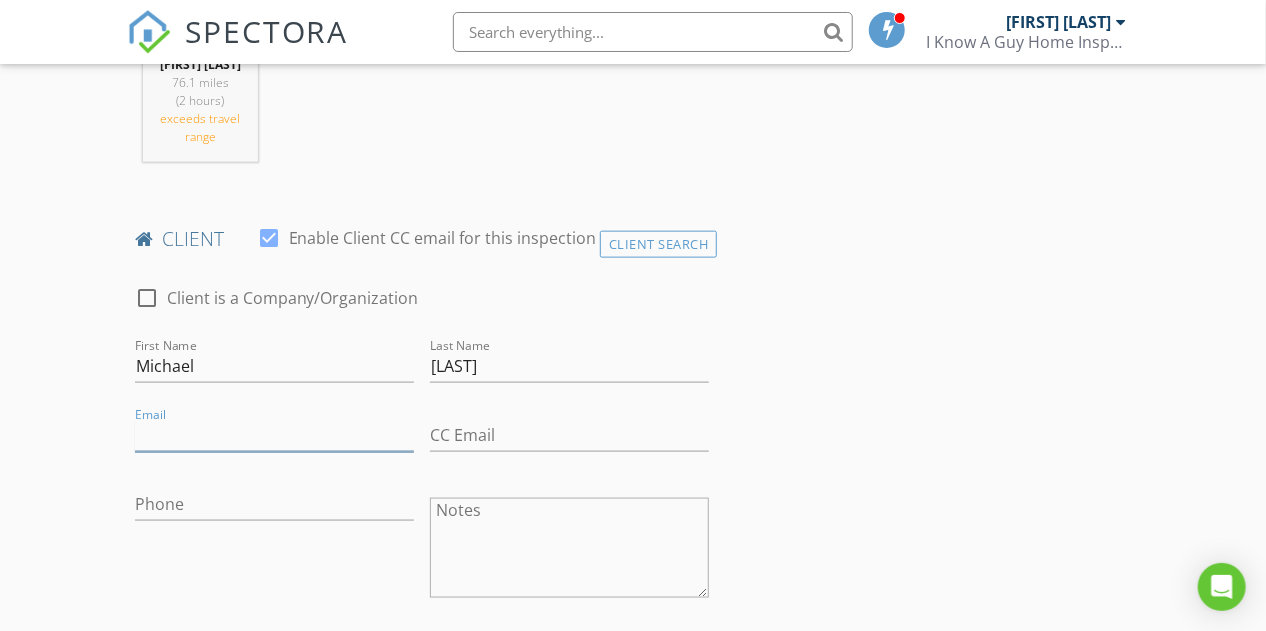 click on "Email" at bounding box center [274, 435] 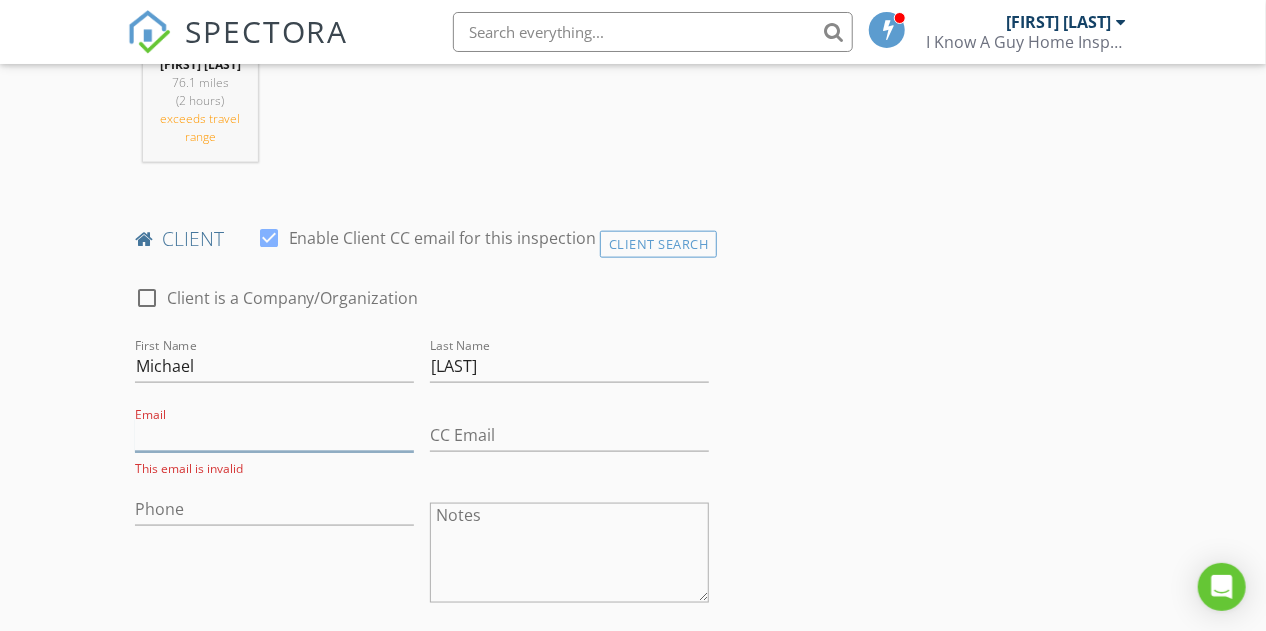 paste on "[EMAIL]" 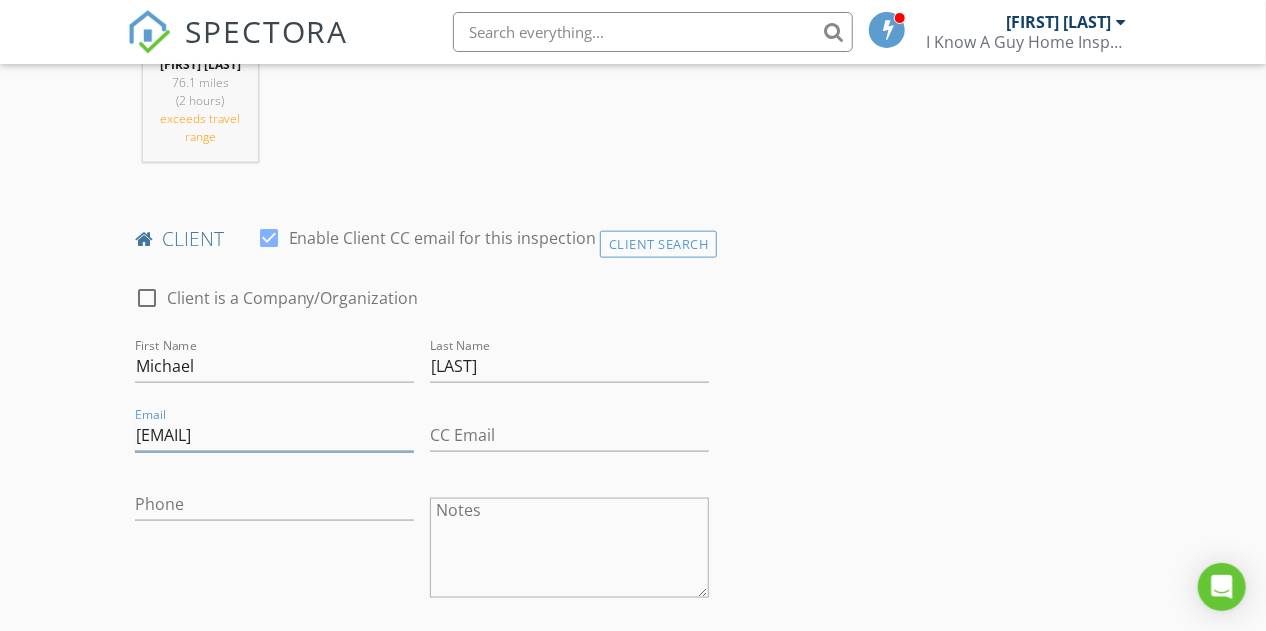 type on "[EMAIL]" 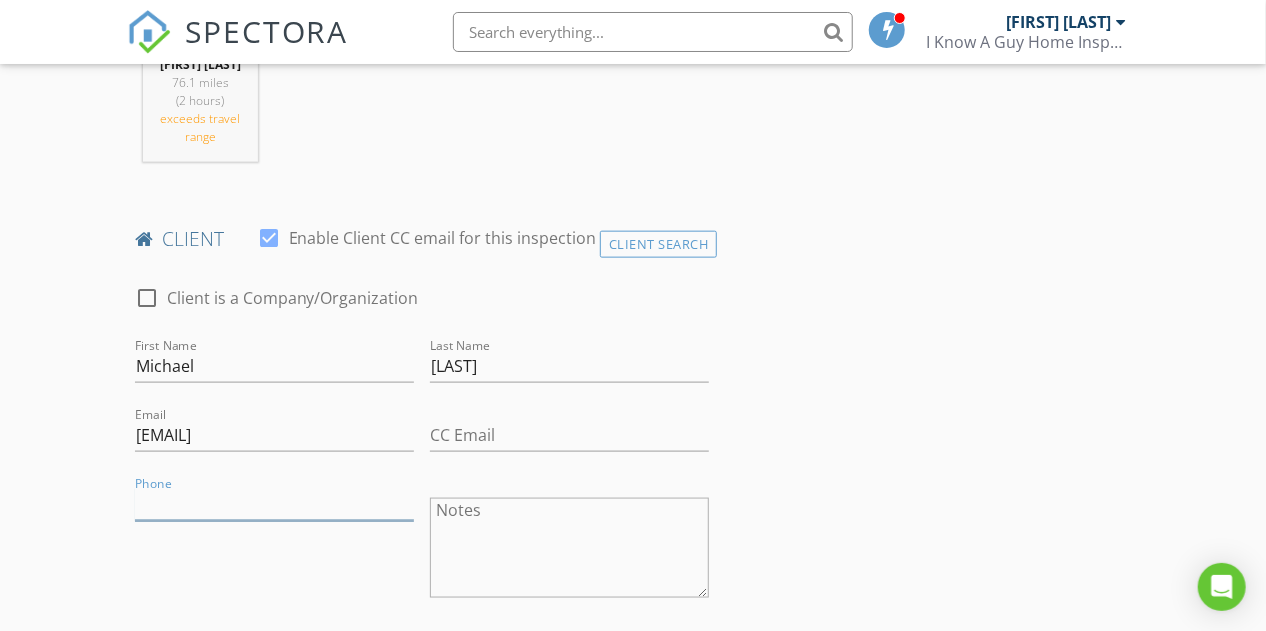 click on "Phone" at bounding box center [274, 504] 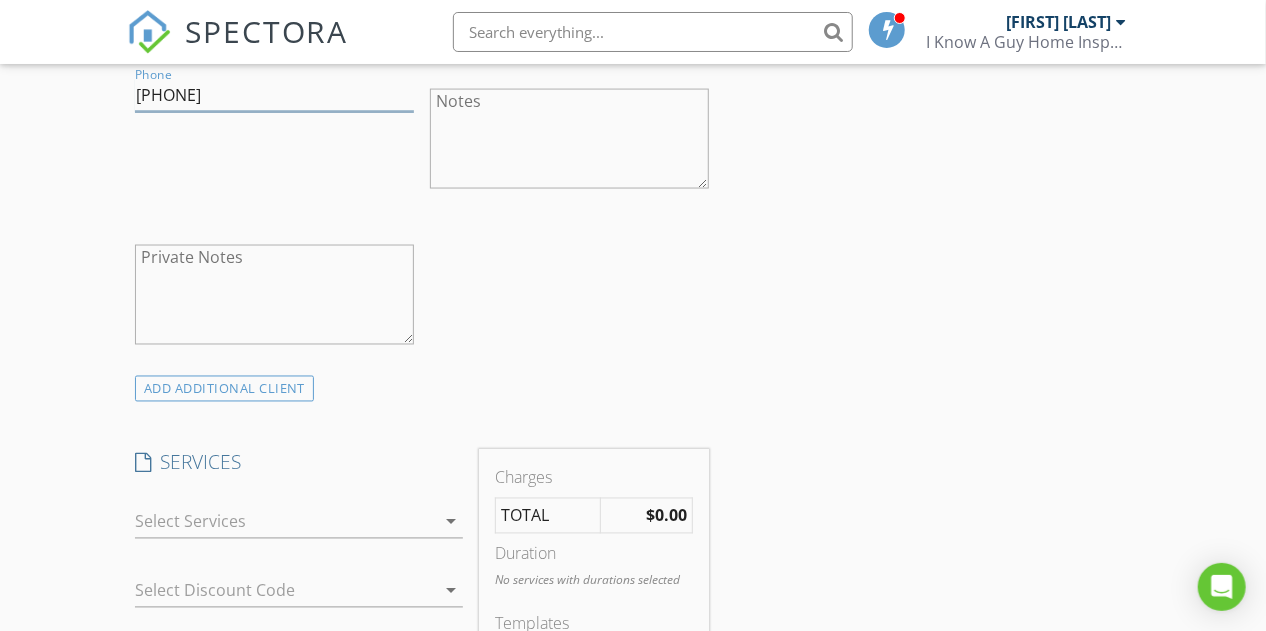 scroll, scrollTop: 1408, scrollLeft: 0, axis: vertical 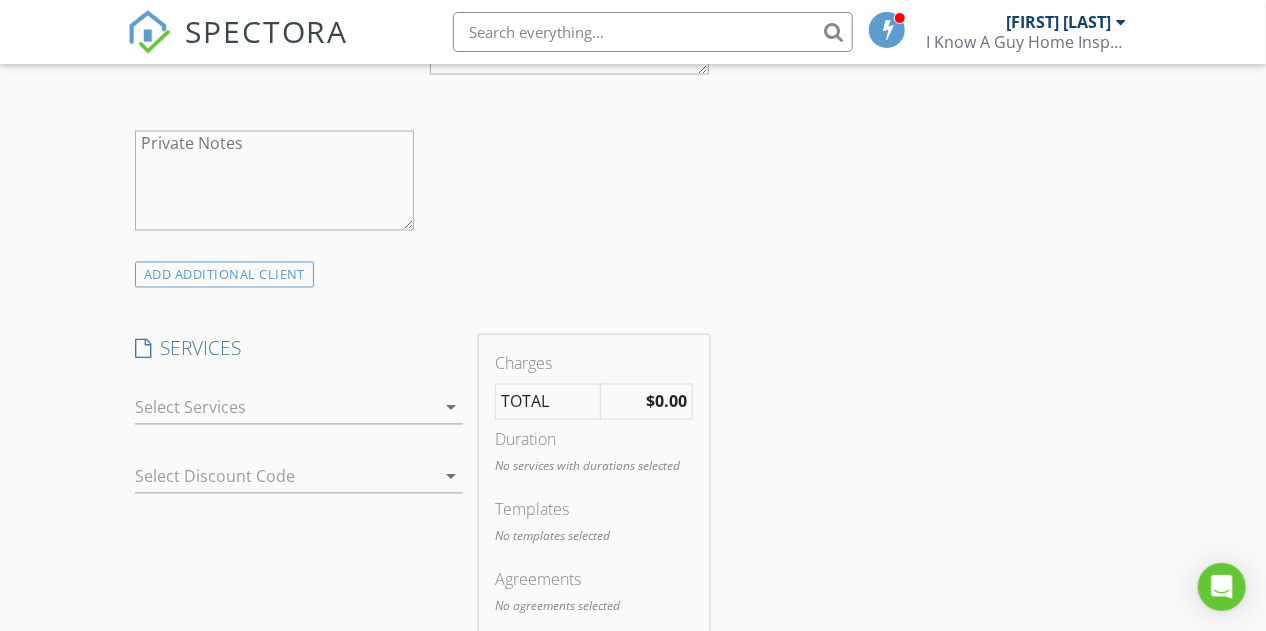 type on "[PHONE]" 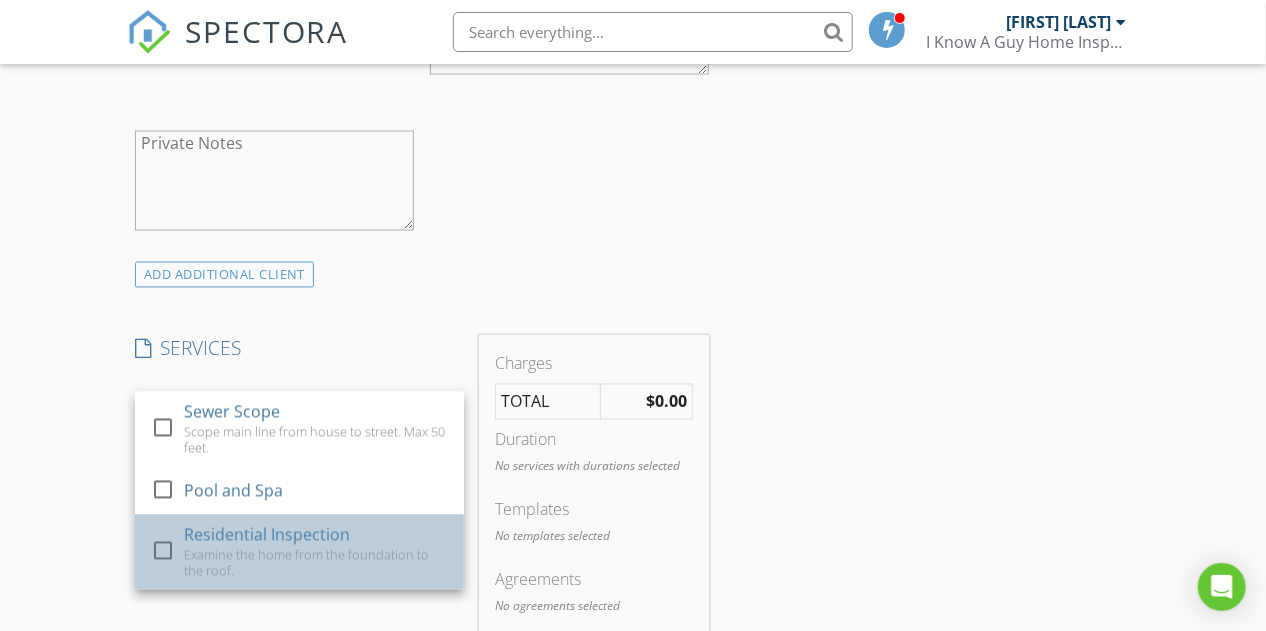 click on "Residential Inspection    Examine the home from the foundation to the roof." at bounding box center (315, 552) 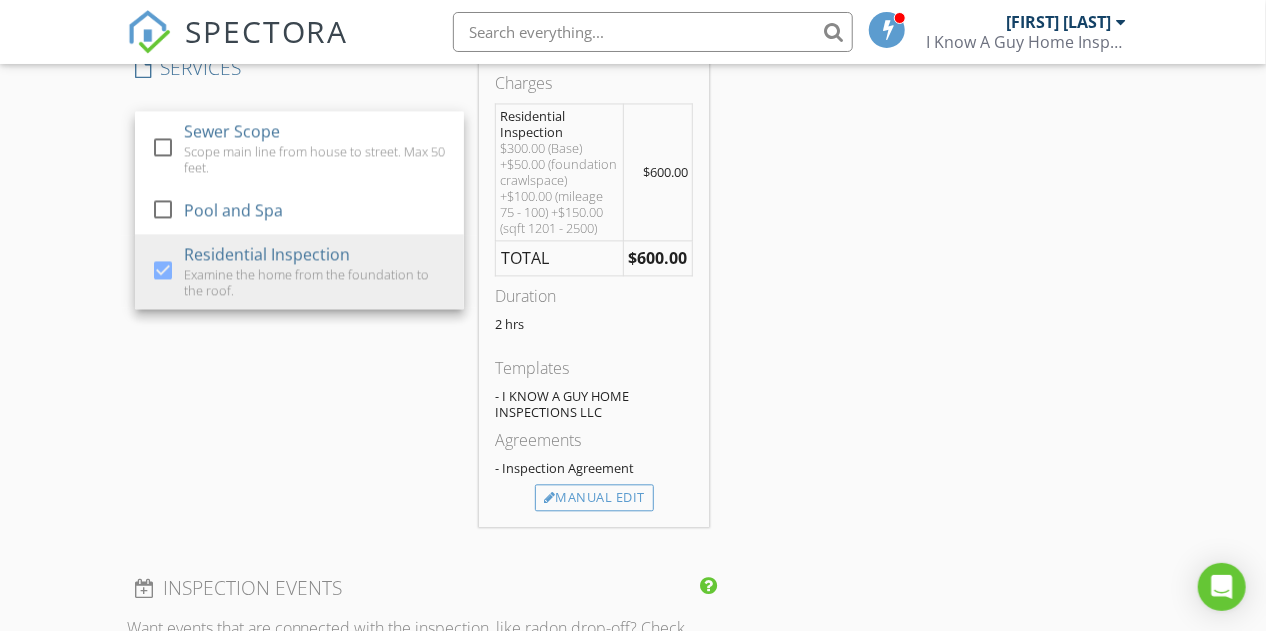 scroll, scrollTop: 1699, scrollLeft: 0, axis: vertical 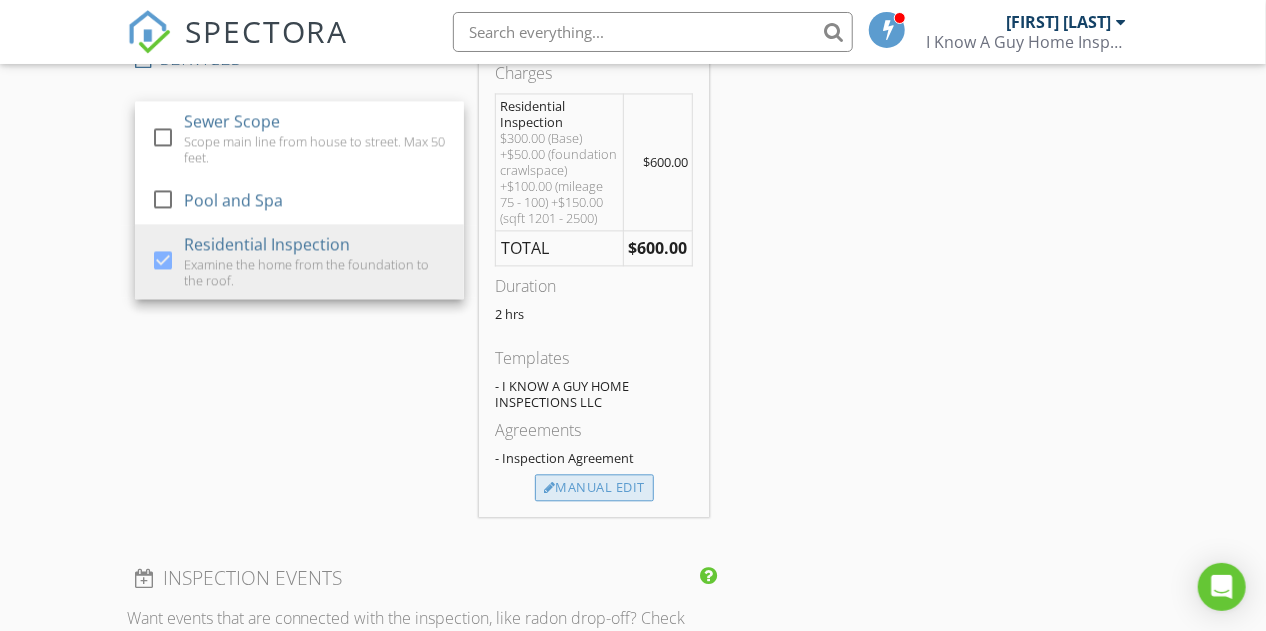 click on "Manual Edit" at bounding box center [594, 488] 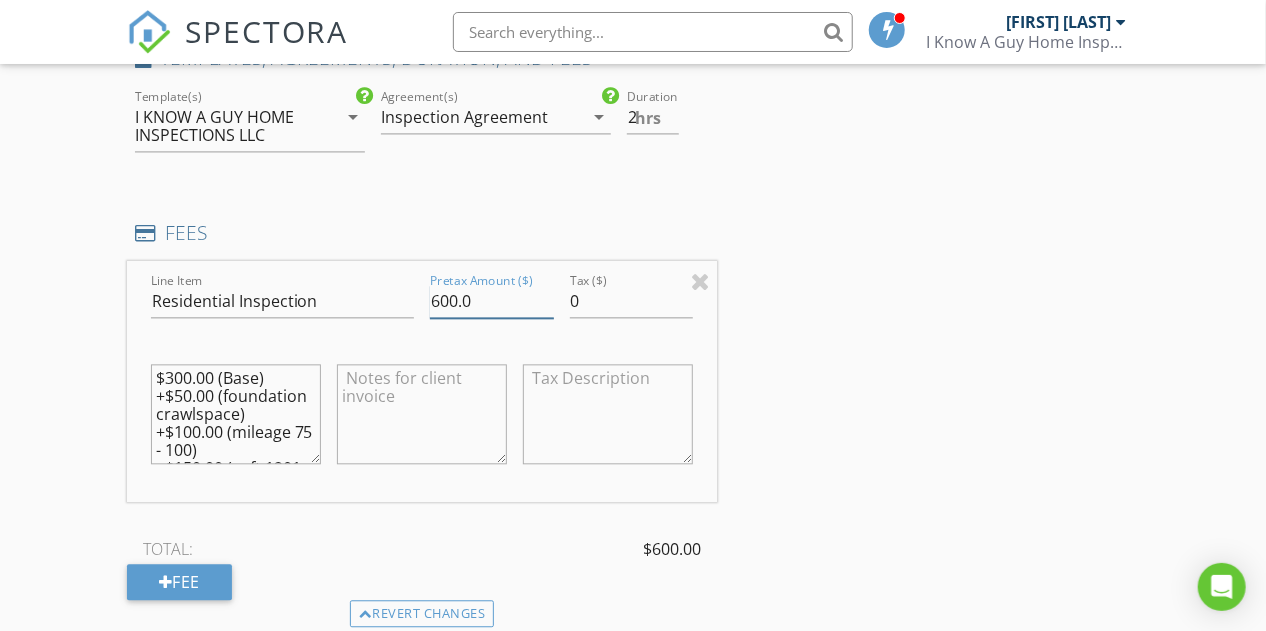 drag, startPoint x: 506, startPoint y: 306, endPoint x: 396, endPoint y: 296, distance: 110.45361 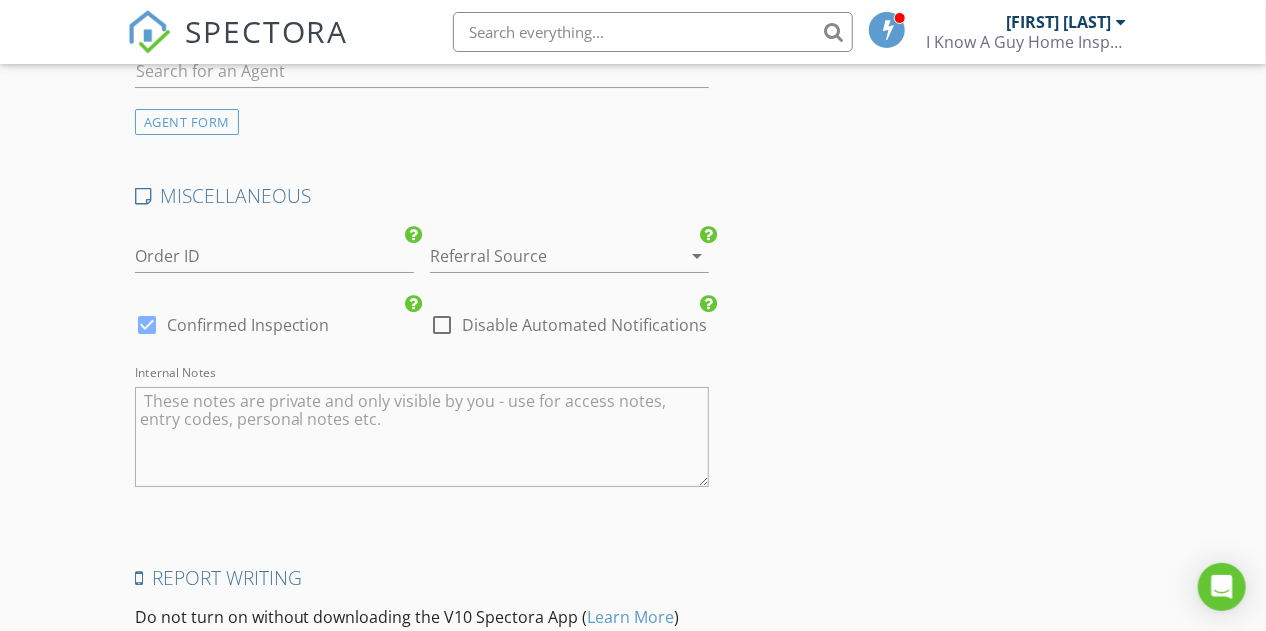 scroll, scrollTop: 3197, scrollLeft: 0, axis: vertical 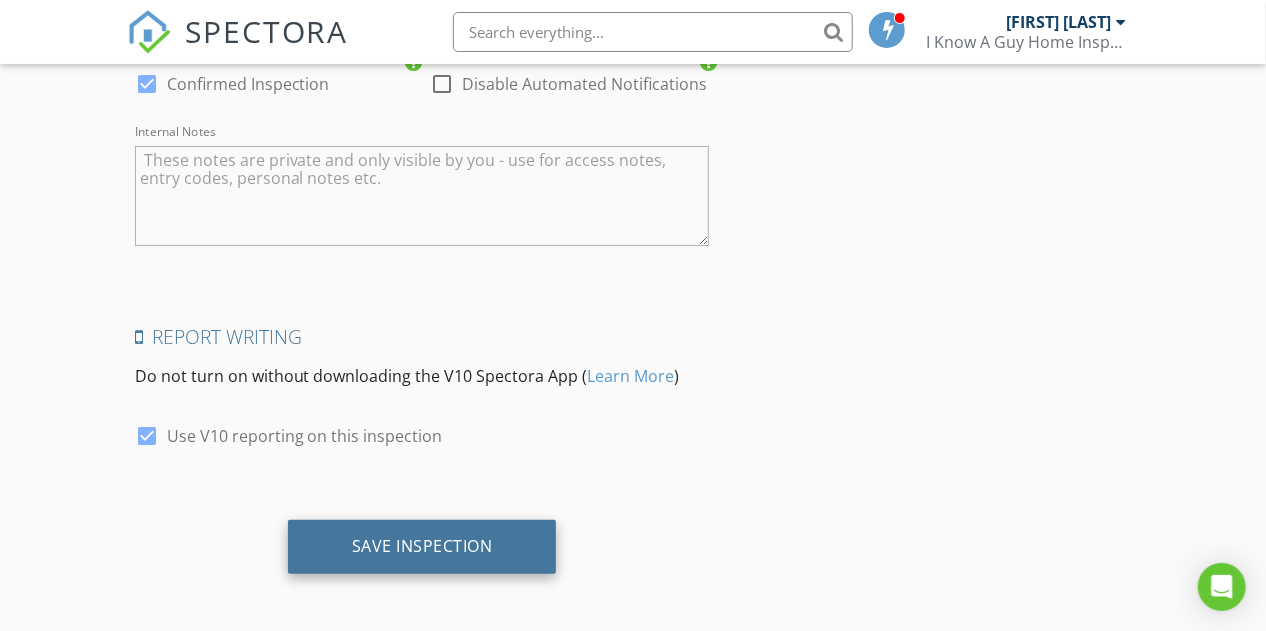 type on "395.00" 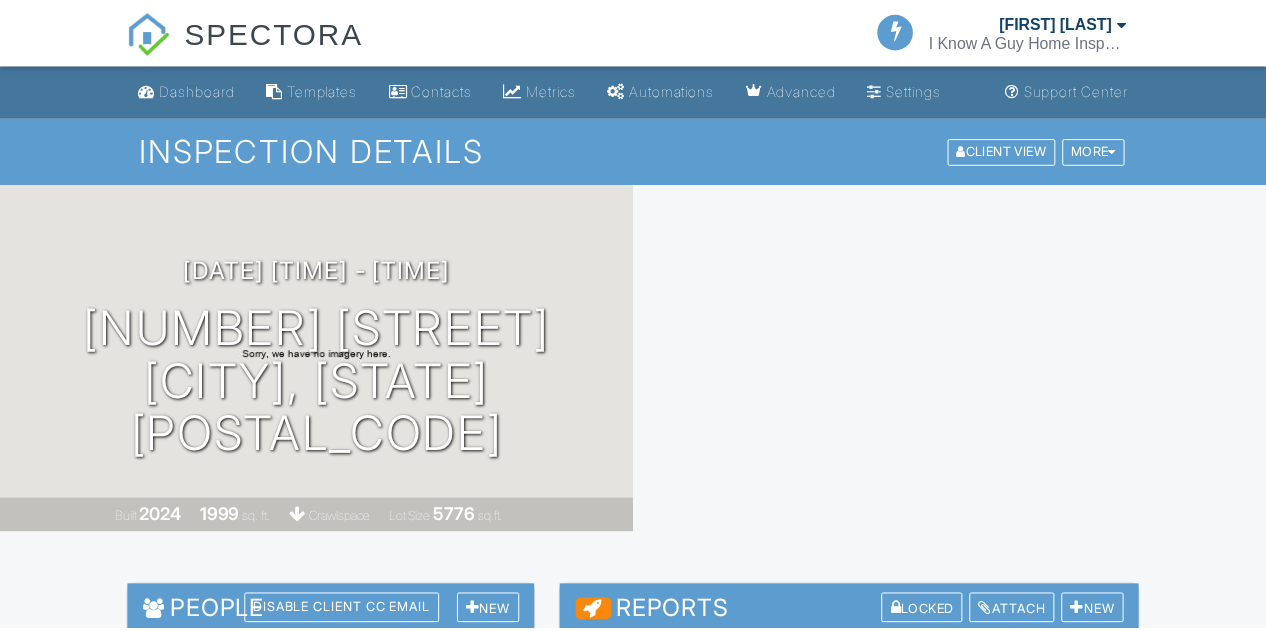 scroll, scrollTop: 0, scrollLeft: 0, axis: both 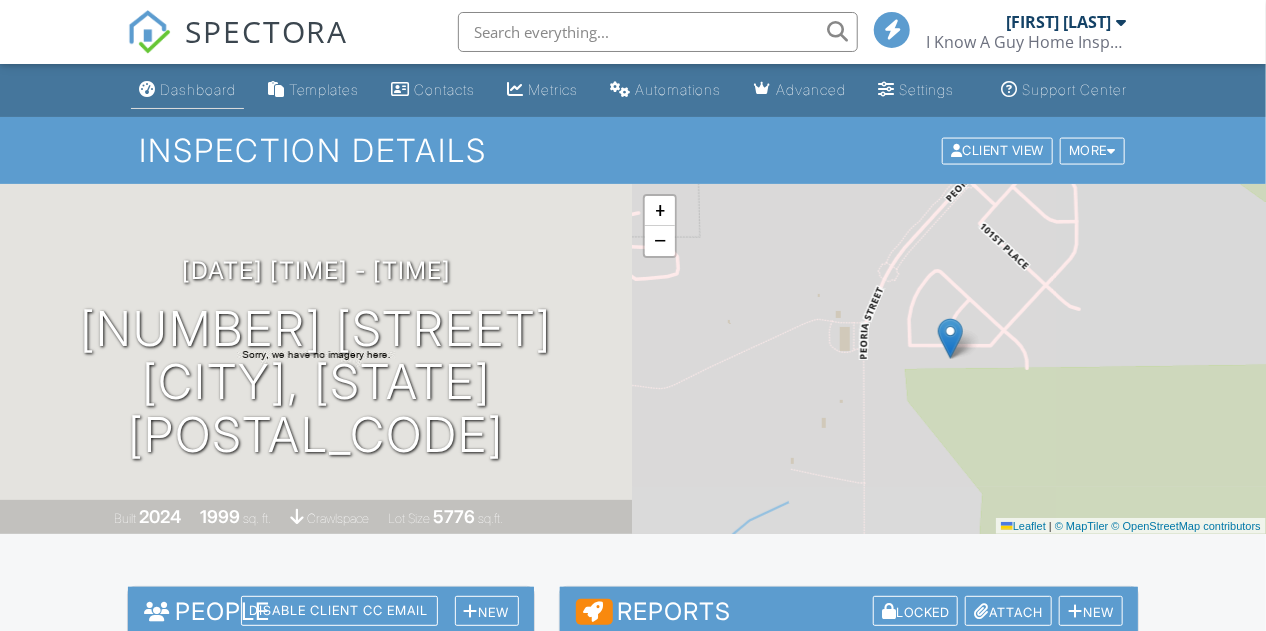 click on "Dashboard" at bounding box center (198, 89) 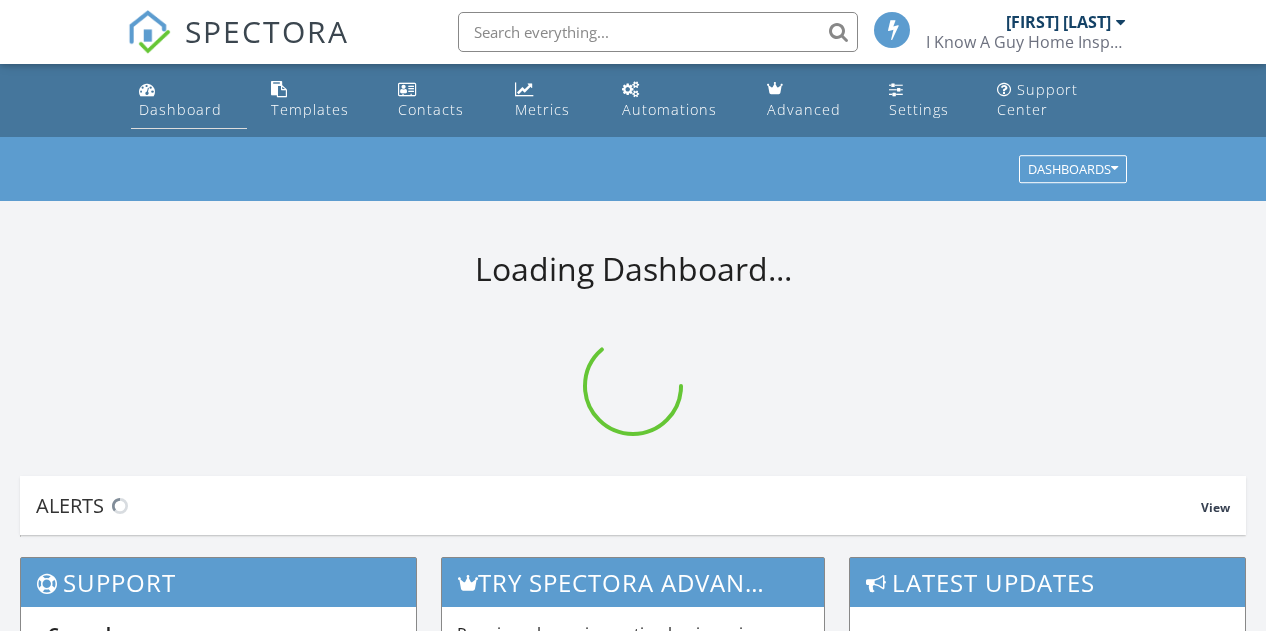 scroll, scrollTop: 0, scrollLeft: 0, axis: both 